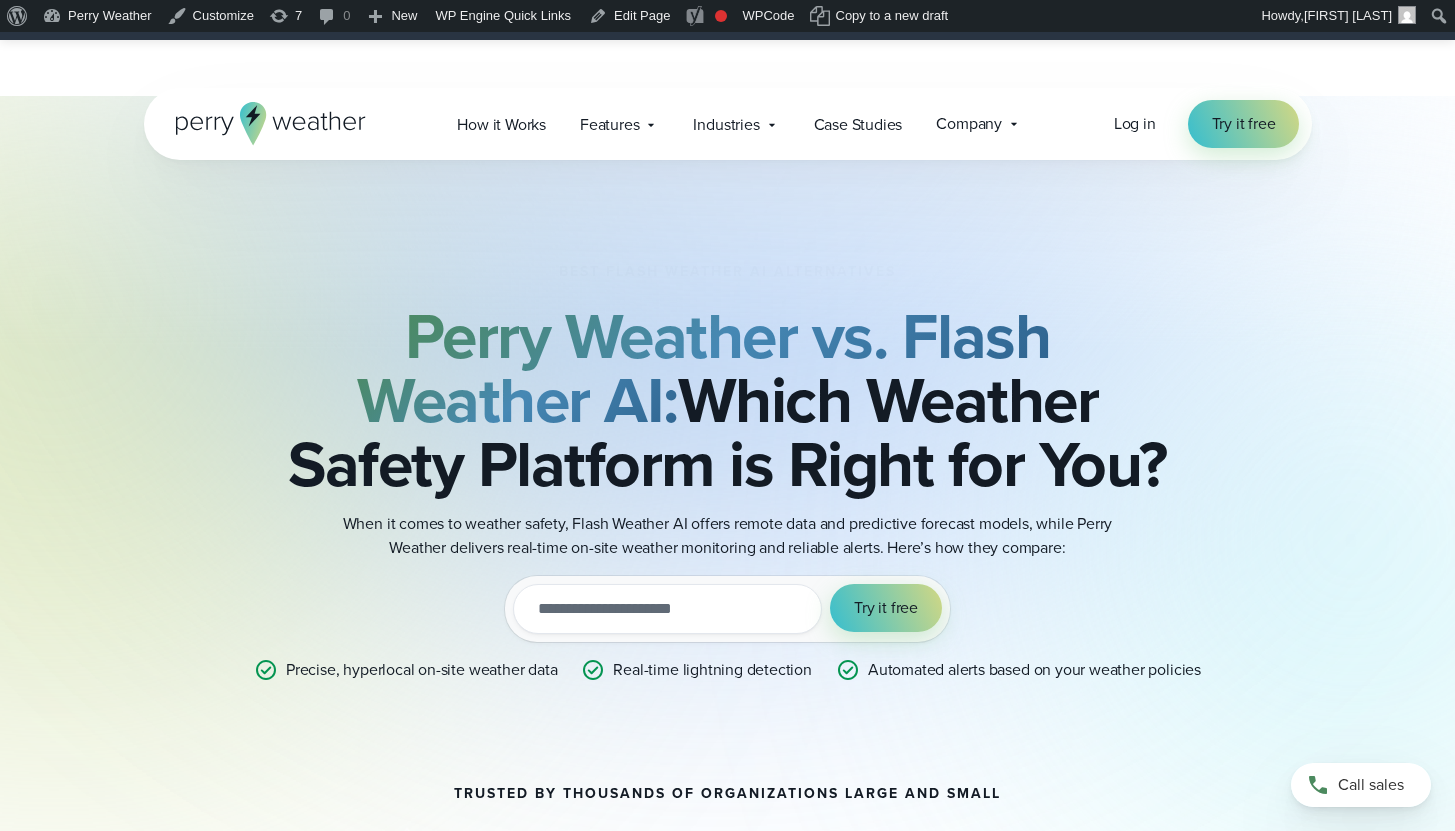 scroll, scrollTop: 785, scrollLeft: 0, axis: vertical 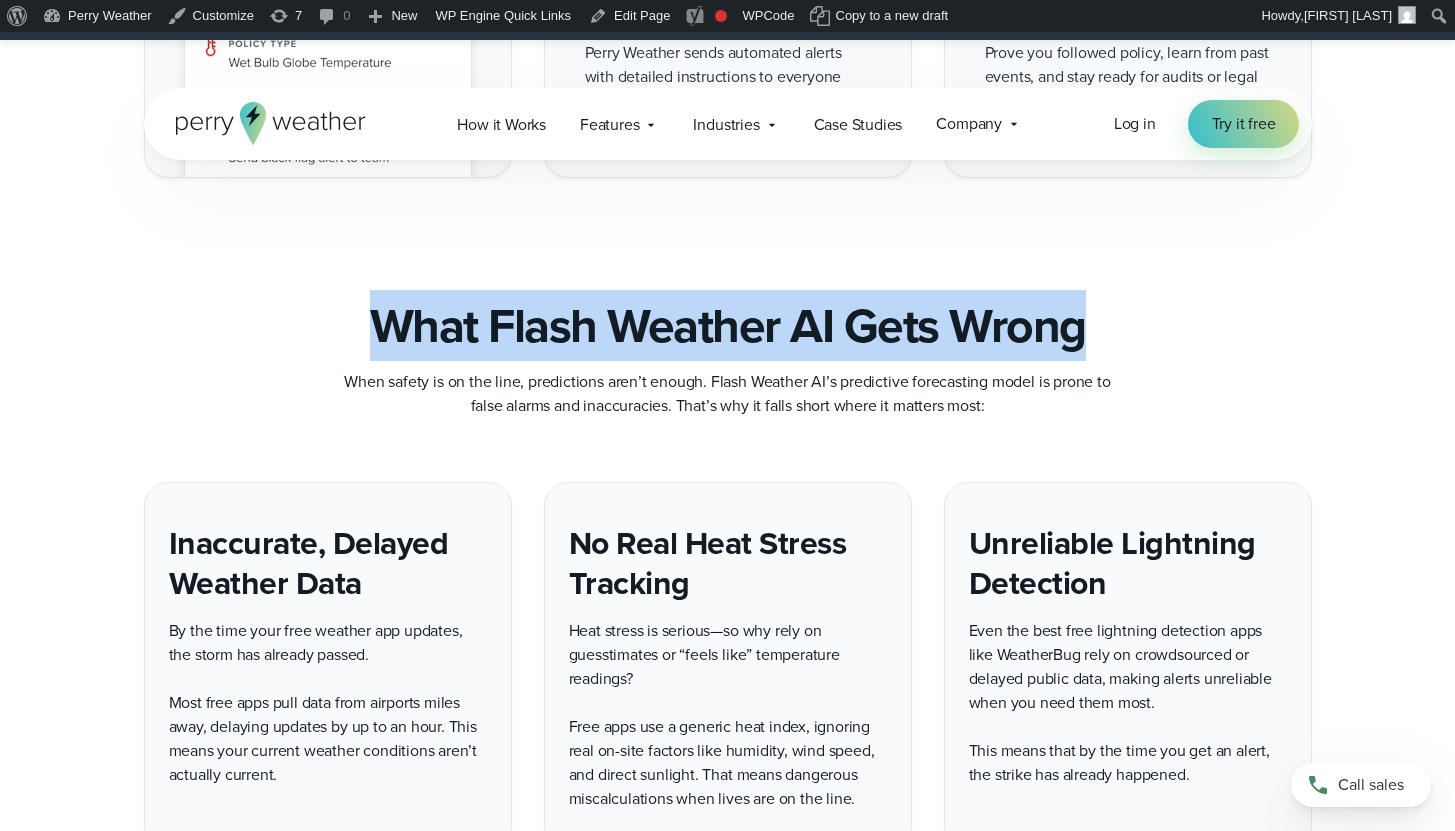 drag, startPoint x: 374, startPoint y: 318, endPoint x: 1095, endPoint y: 344, distance: 721.4686 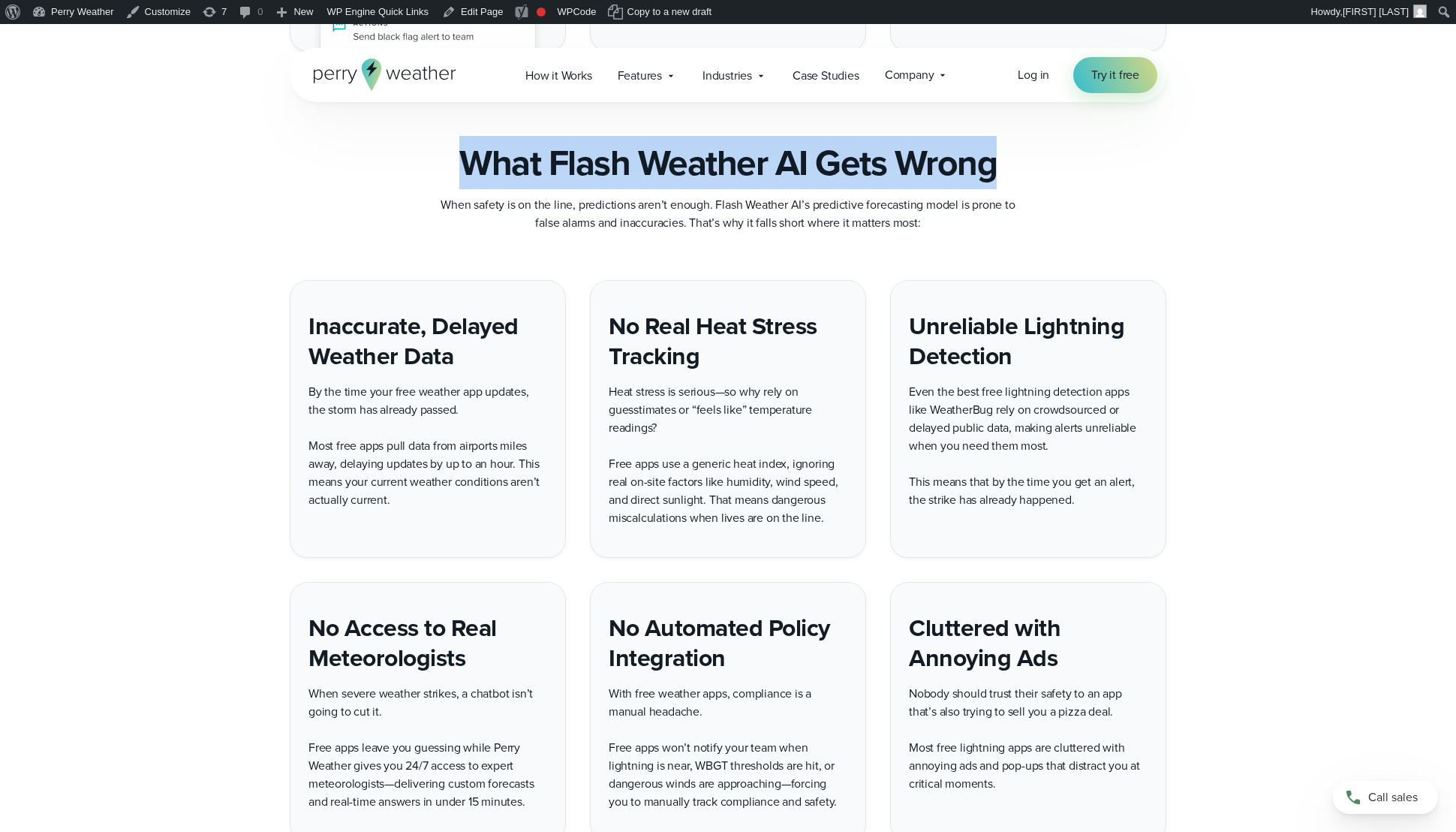 scroll, scrollTop: 2857, scrollLeft: 0, axis: vertical 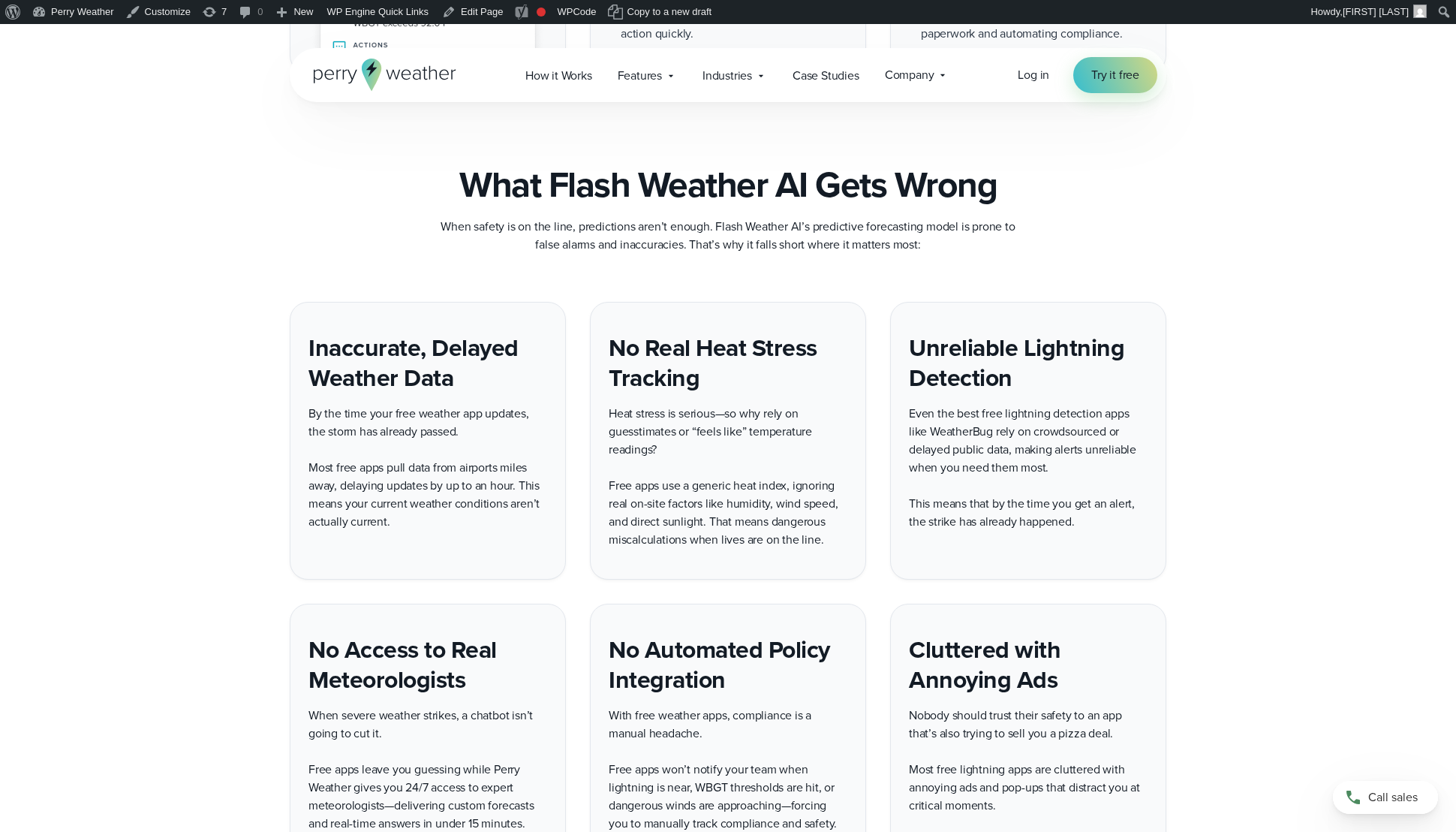 click on "Inaccurate, Delayed Weather Data
By the time your free weather app updates, the storm has already passed.
Most free apps pull data from airports miles away, delaying updates by up to an hour. This means your current weather conditions aren’t actually current.
No Real Heat Stress Tracking
Heat stress is serious—so why rely on guesstimates or “feels like” temperature readings?
Free apps use a generic heat index, ignoring real on-site factors like humidity, wind speed, and direct sunlight. That means dangerous miscalculations when lives are on the line.
Unreliable Lightning Detection" at bounding box center [728, 583] 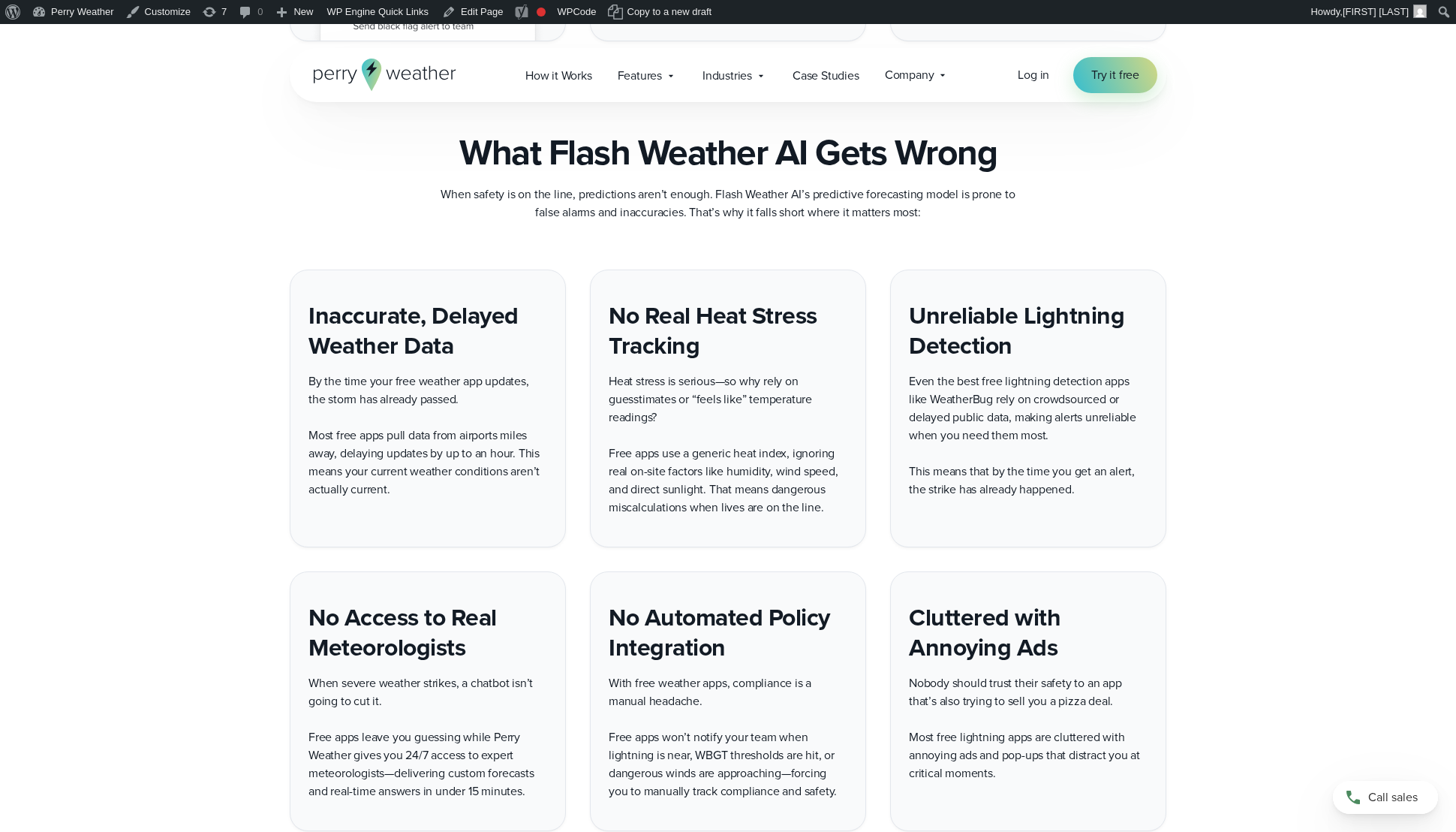 scroll, scrollTop: 2892, scrollLeft: 0, axis: vertical 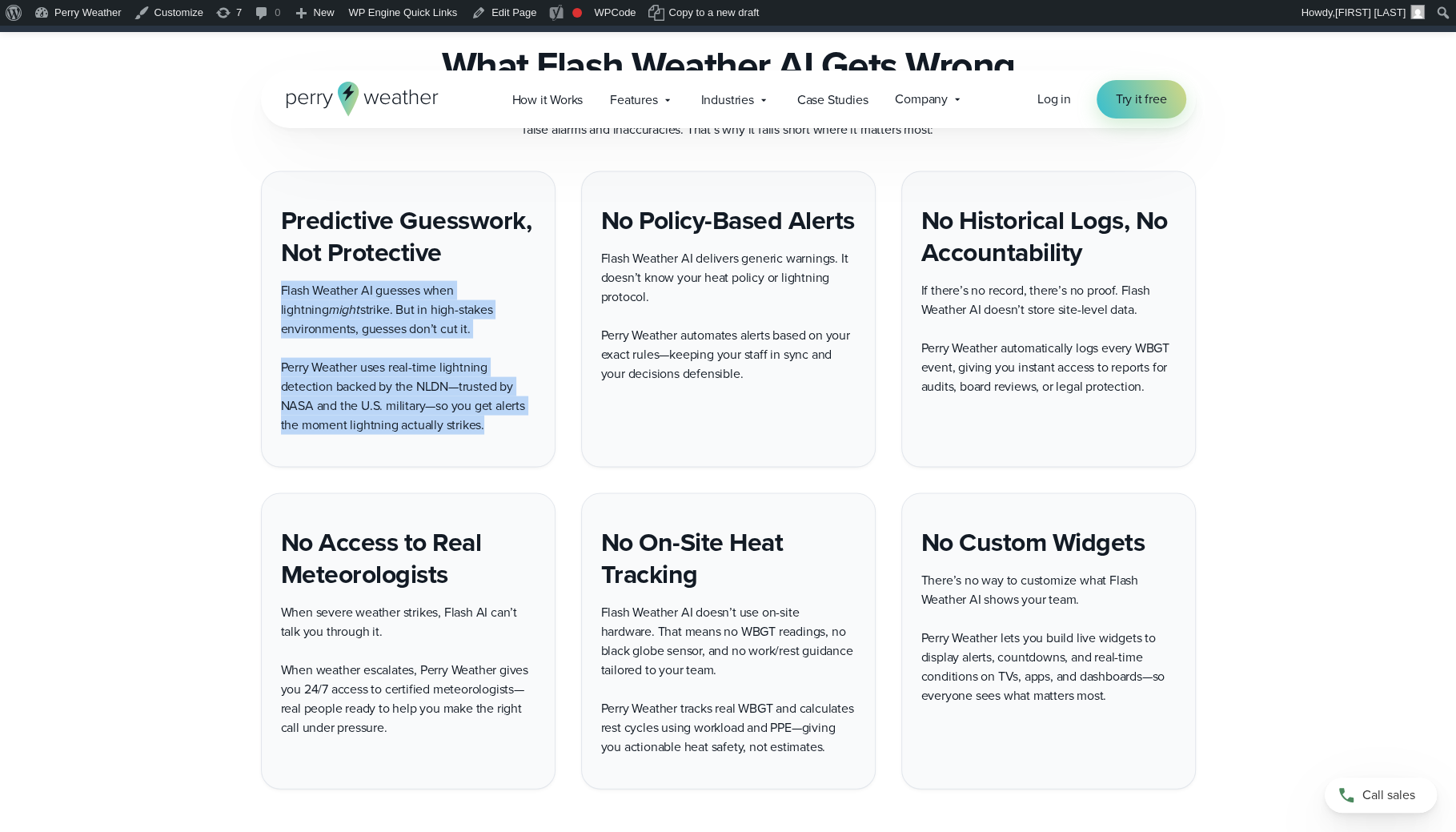 drag, startPoint x: 293, startPoint y: 291, endPoint x: 531, endPoint y: 448, distance: 285.11927 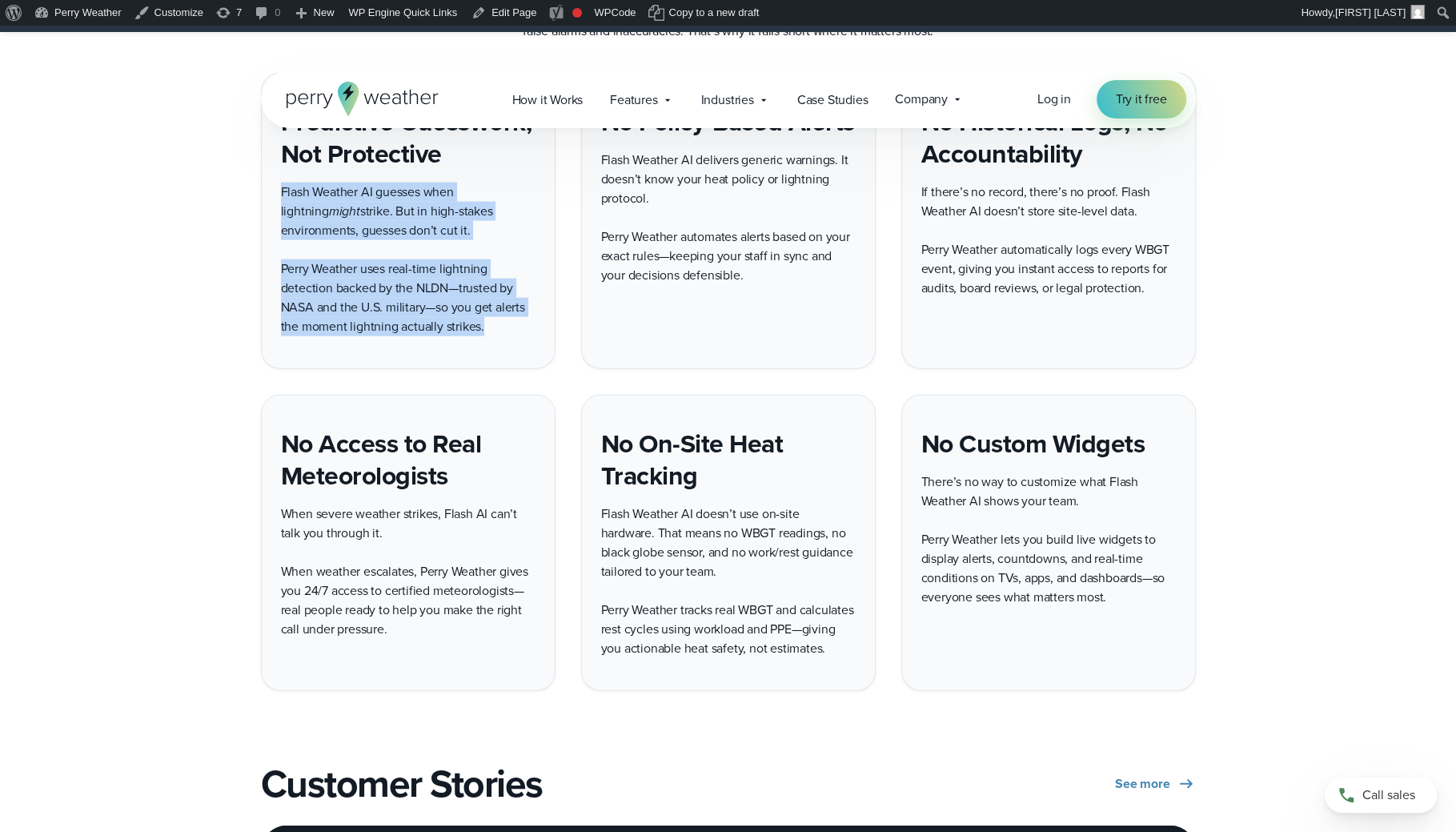 scroll, scrollTop: 3242, scrollLeft: 0, axis: vertical 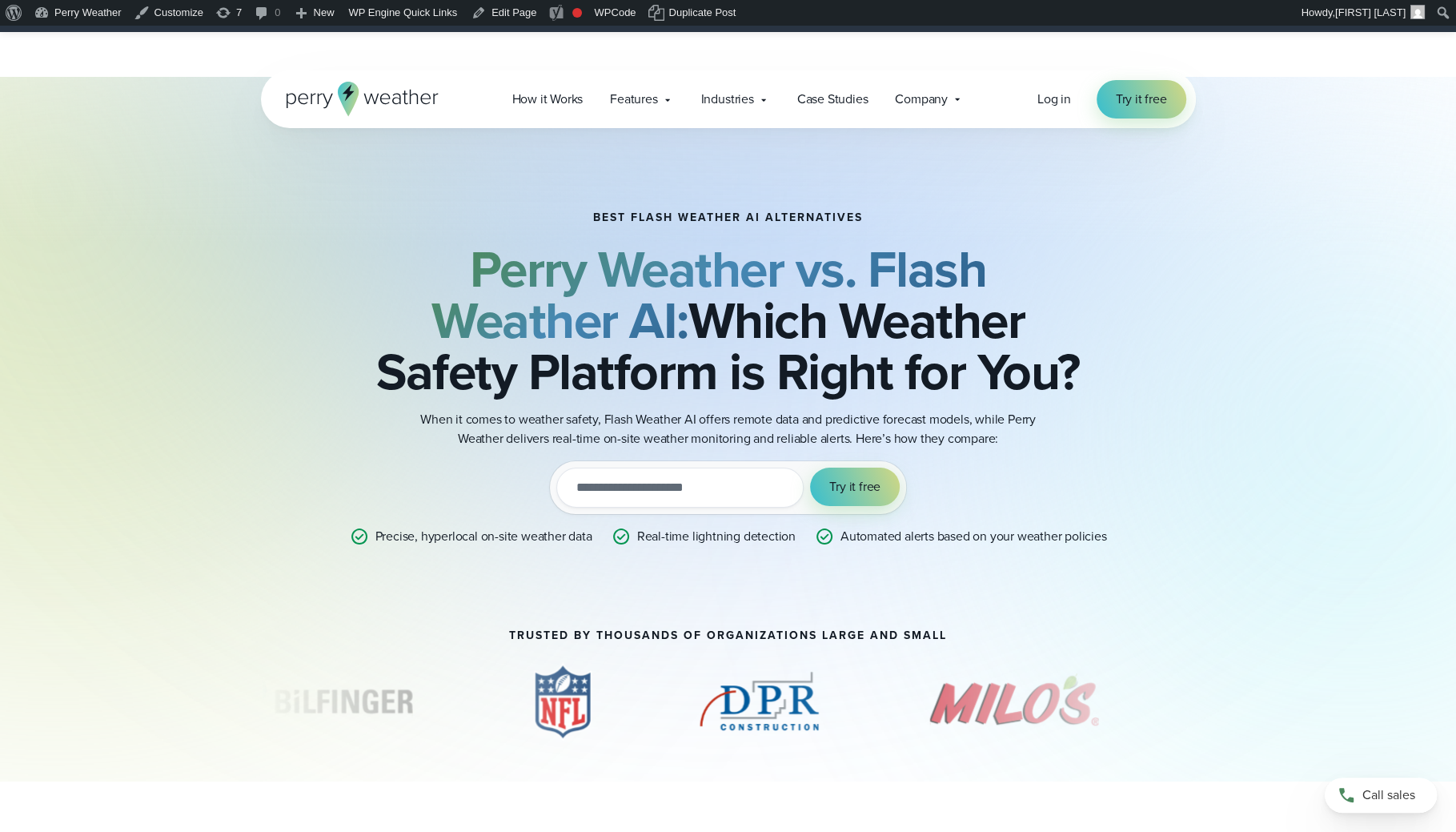 click on "BEST FLASH WEATHER AI ALTERNATIVES
Perry Weather vs. Flash Weather AI:  Which Weather Safety Platform is Right for You?
When it comes to weather safety, Flash Weather AI offers remote data and predictive forecast models, while Perry Weather delivers real-time on-site weather monitoring and reliable alerts. Here’s how they compare:
Try it out with a free two-week trial. Start today. utm_campaign utm_content utm_medium utm_source utm_term
Try it free
Precise, hyperlocal on-site weather data" at bounding box center (728, 379) 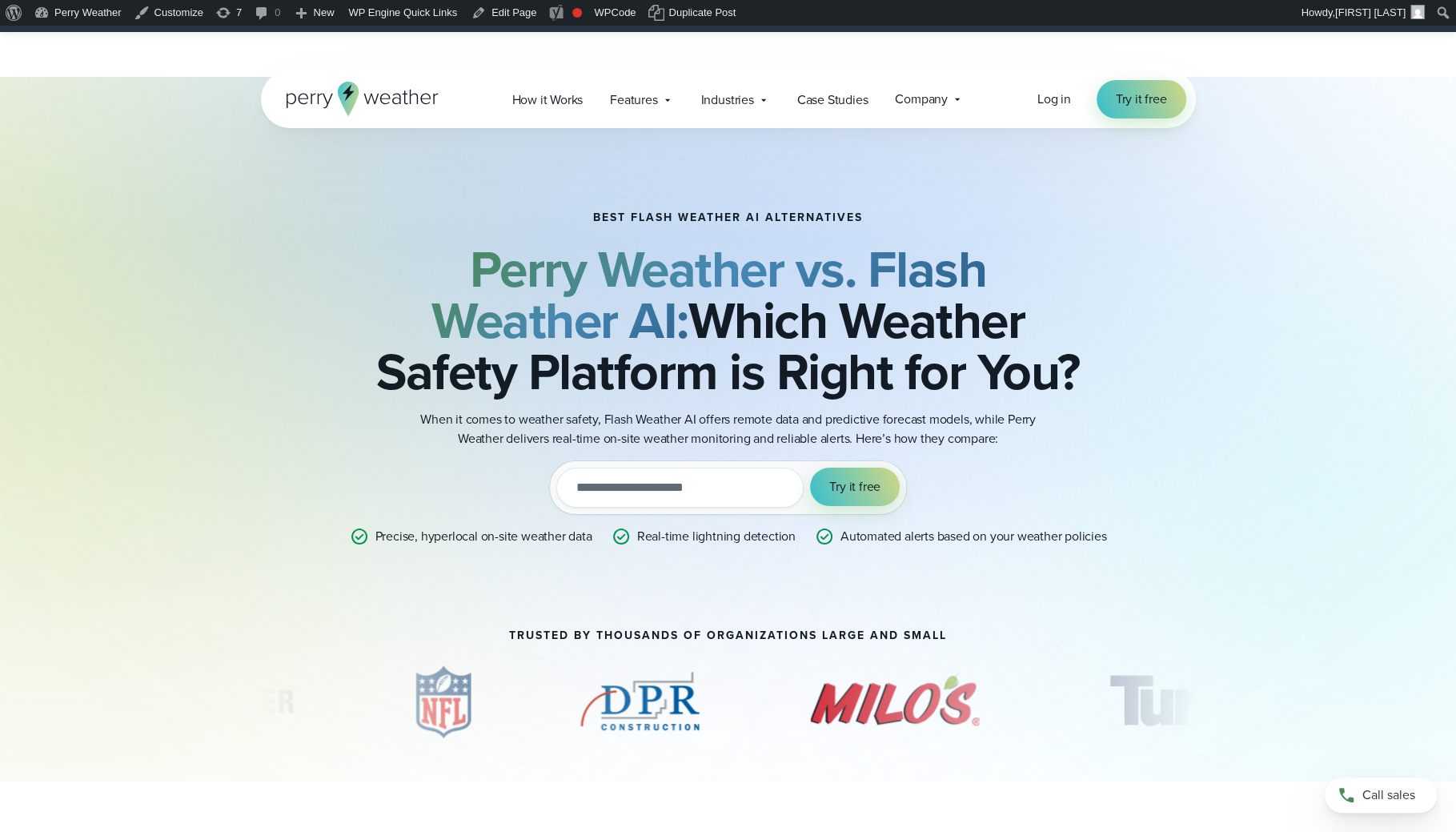scroll, scrollTop: 4553, scrollLeft: 0, axis: vertical 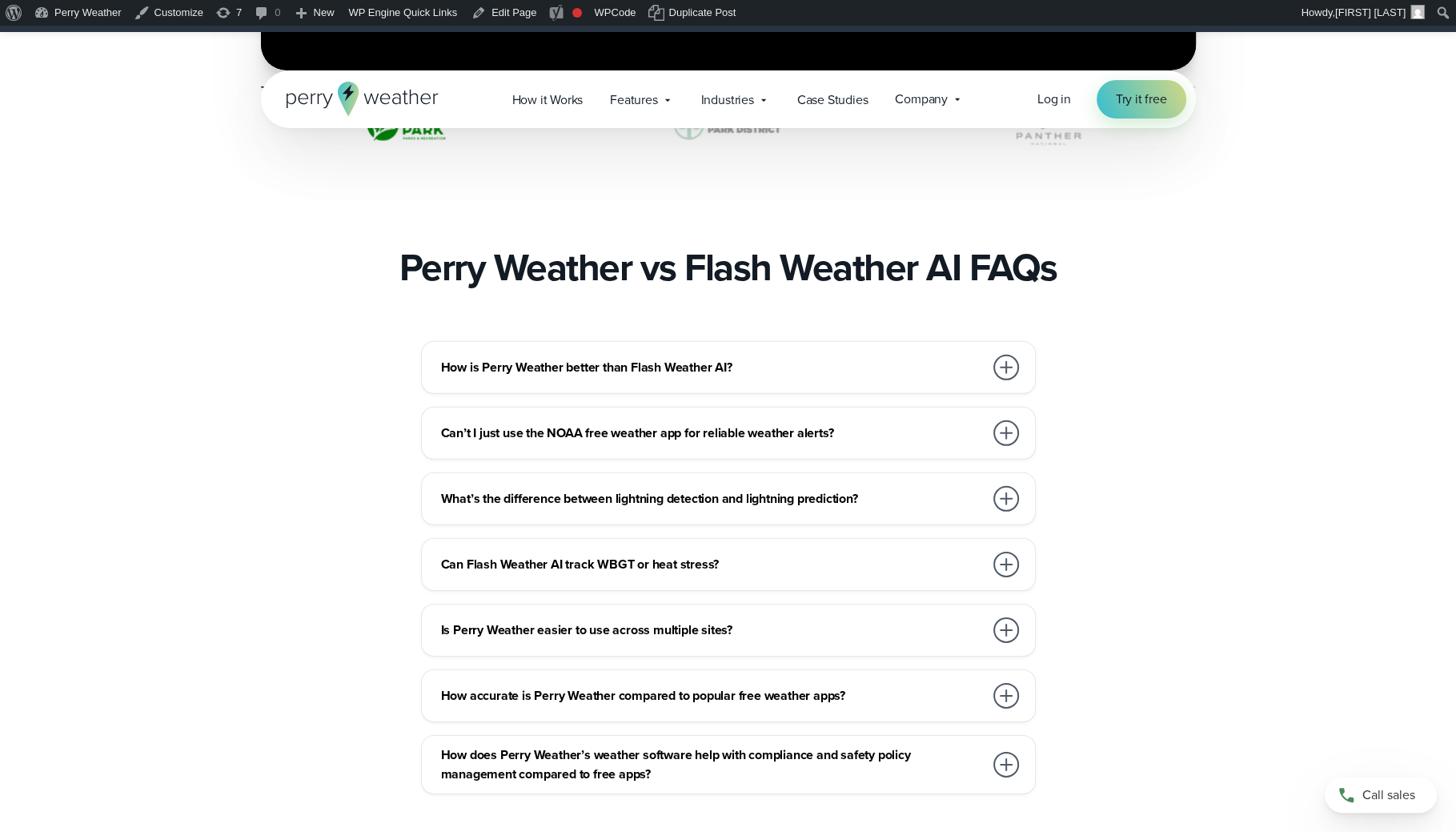 click on "How accurate is Perry Weather compared to popular free weather apps?" at bounding box center (712, 696) 